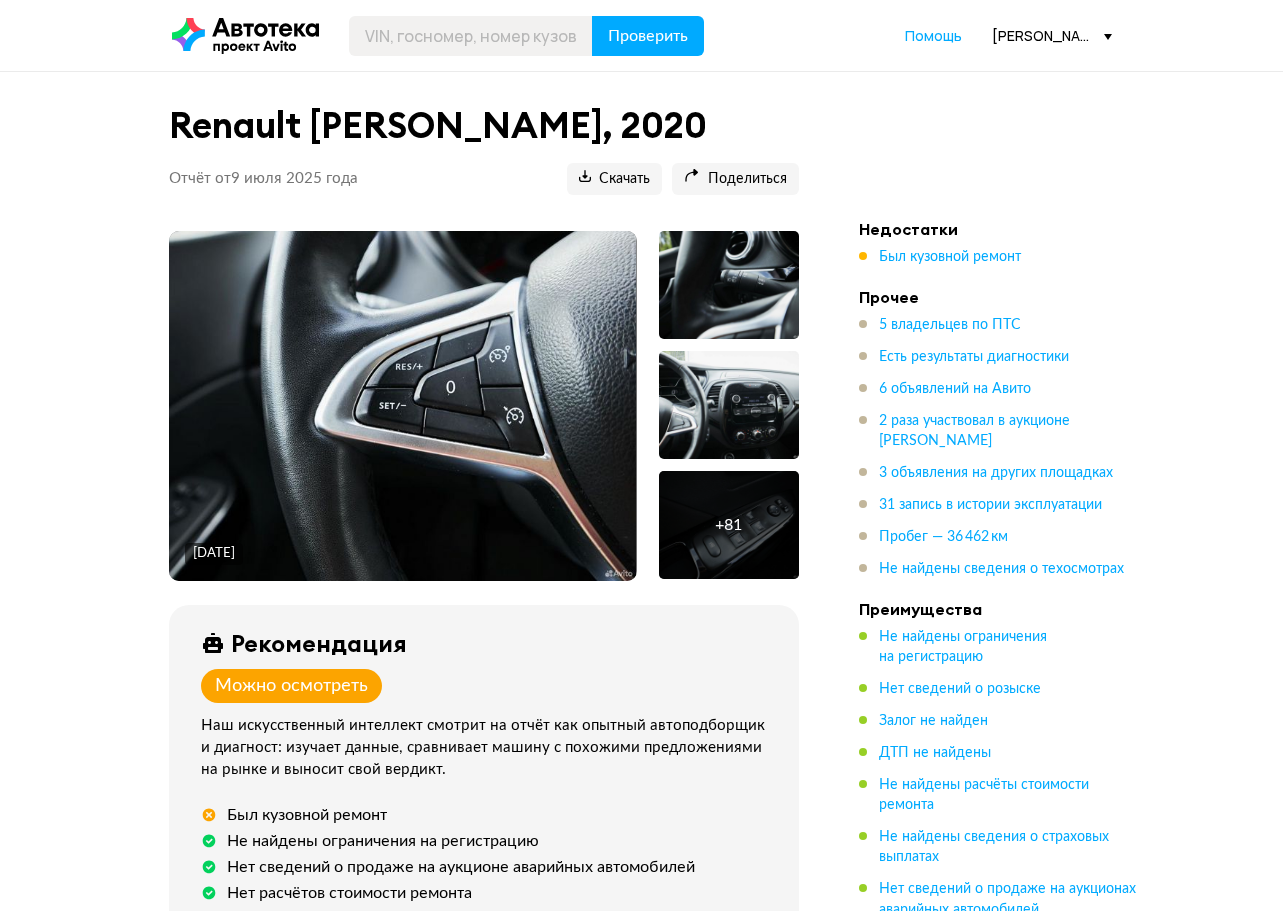 scroll, scrollTop: 0, scrollLeft: 0, axis: both 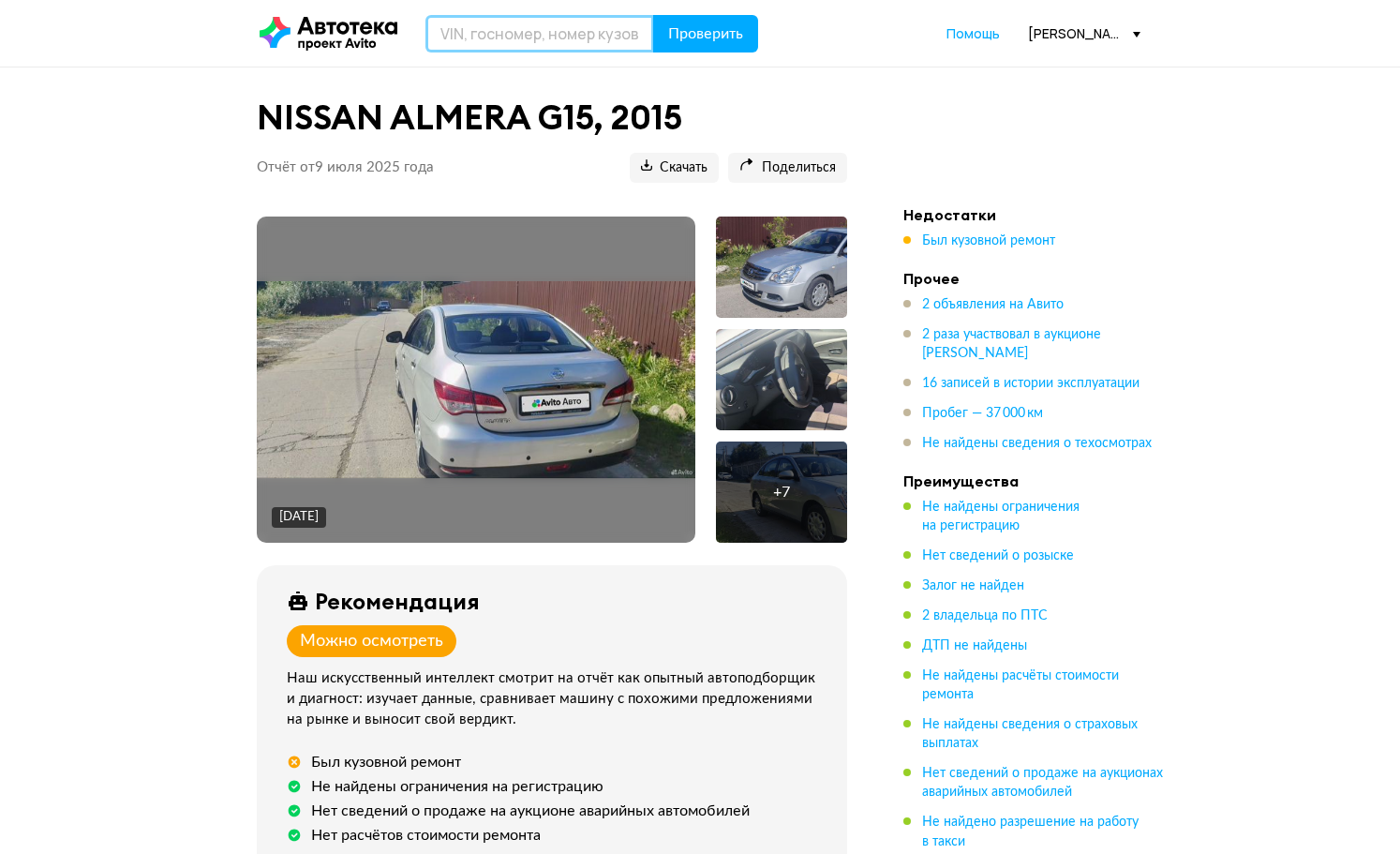 click at bounding box center (540, 34) 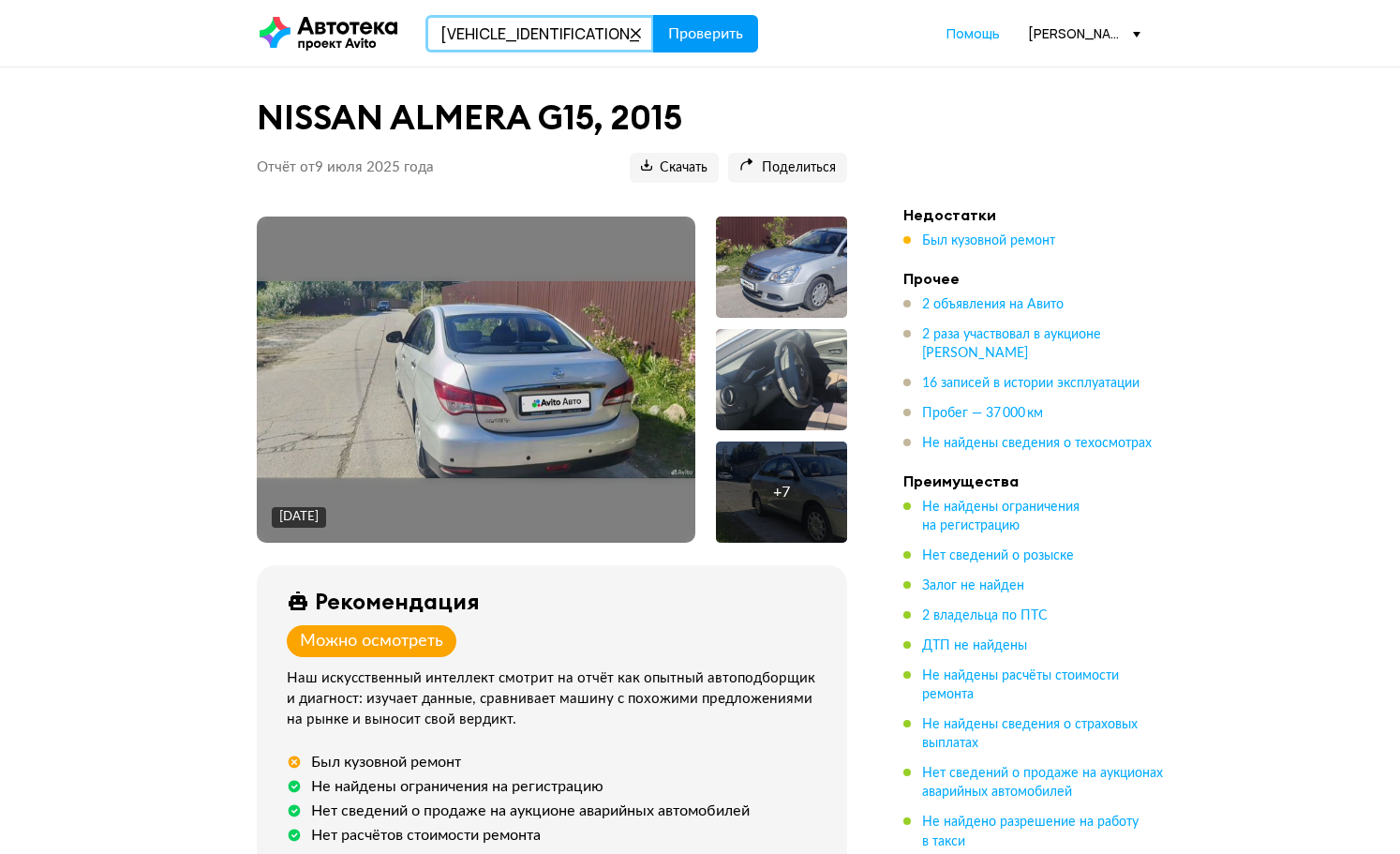 type on "KMHL241TDLA005876" 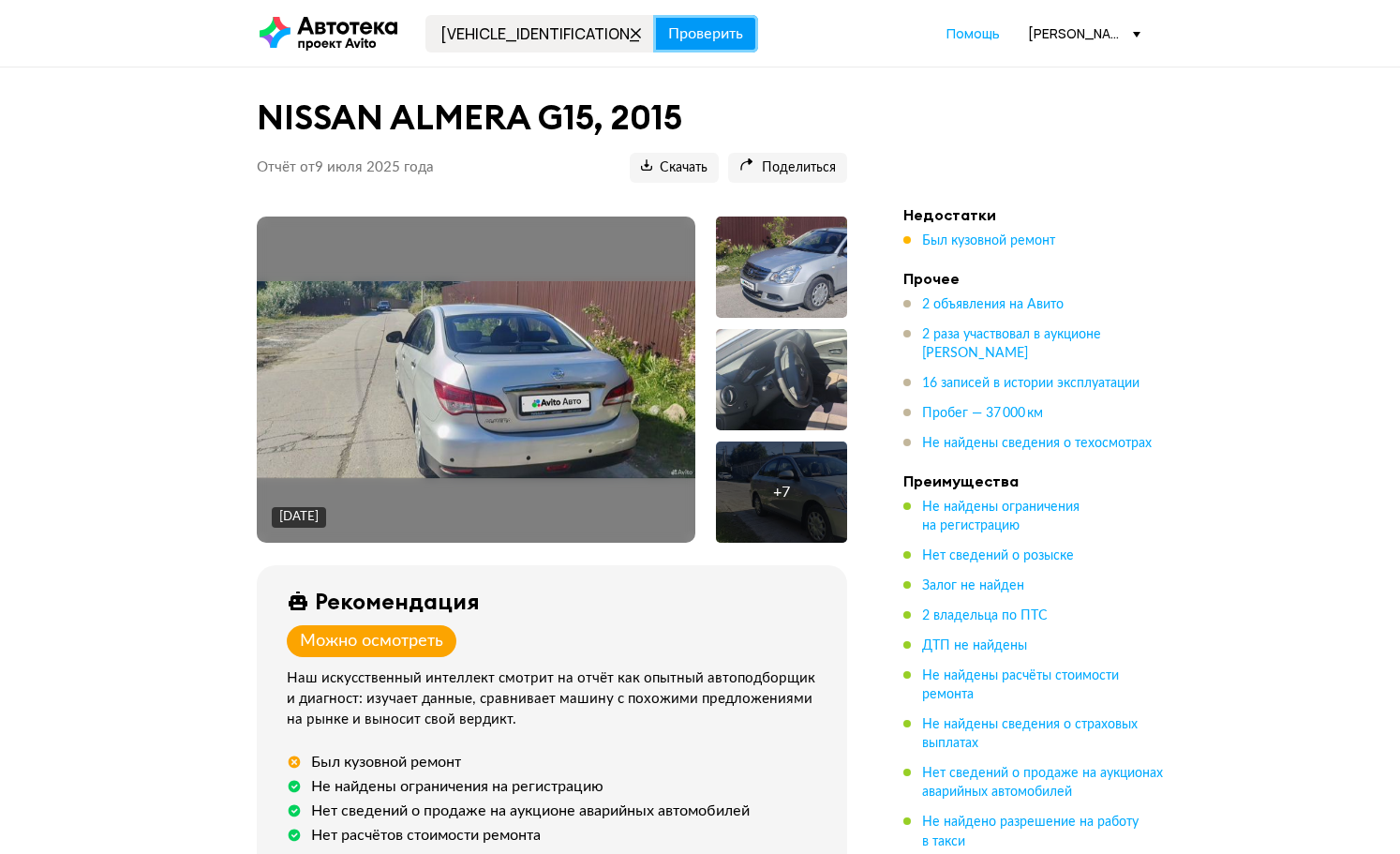 click on "Проверить" at bounding box center [706, 34] 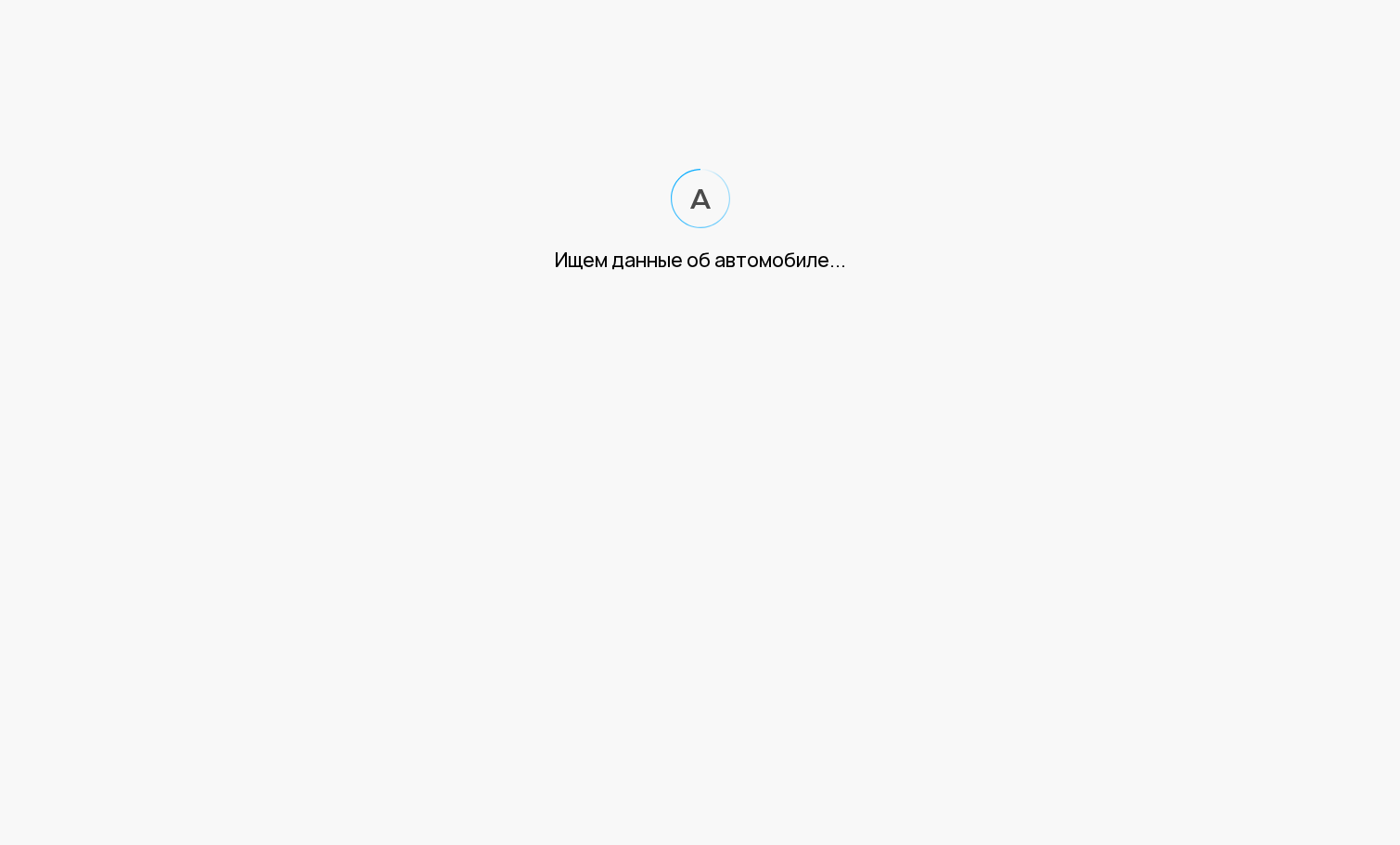 click on "Ищем данные об автомобиле... 2021" at bounding box center (700, 155) 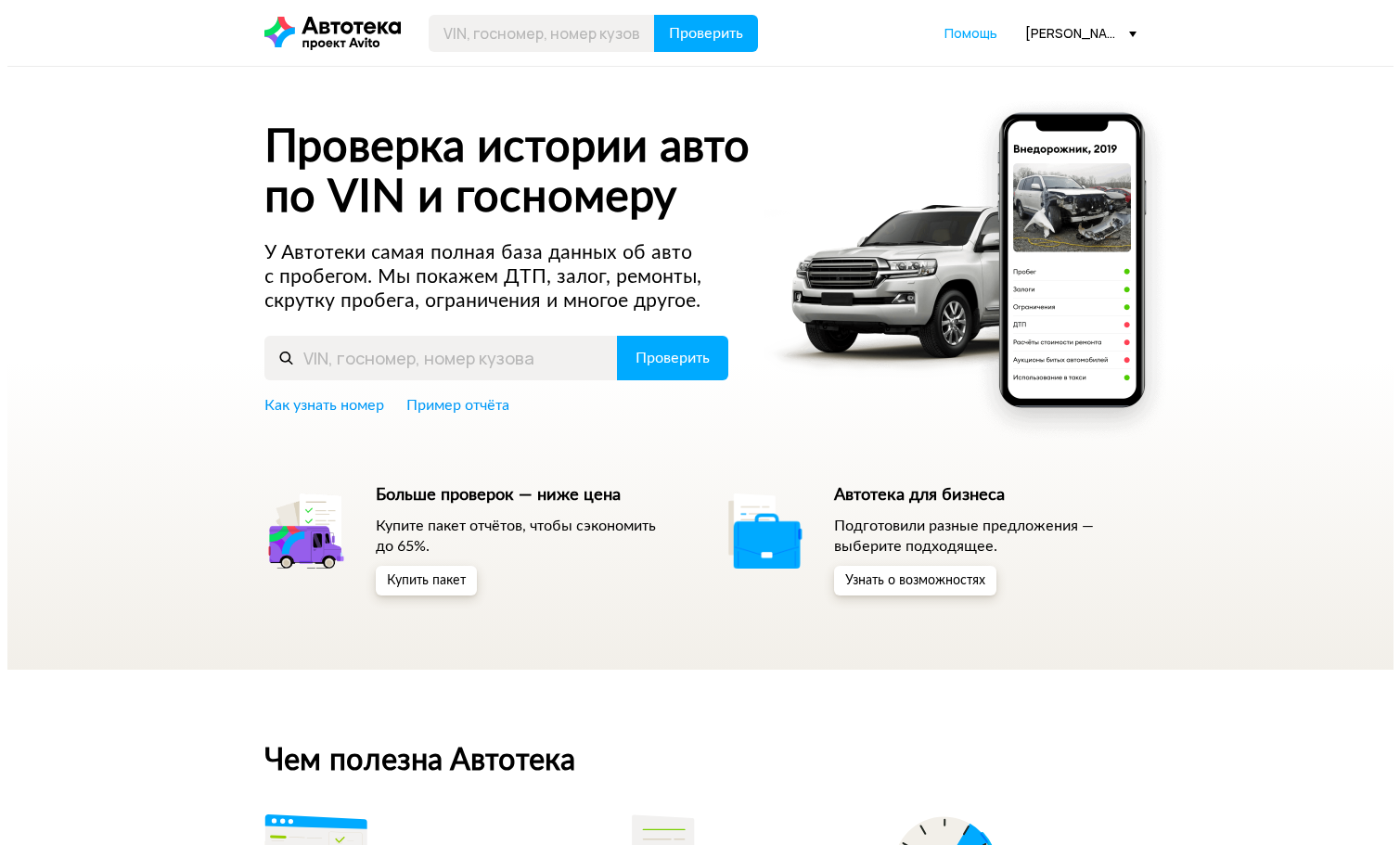 scroll, scrollTop: 0, scrollLeft: 0, axis: both 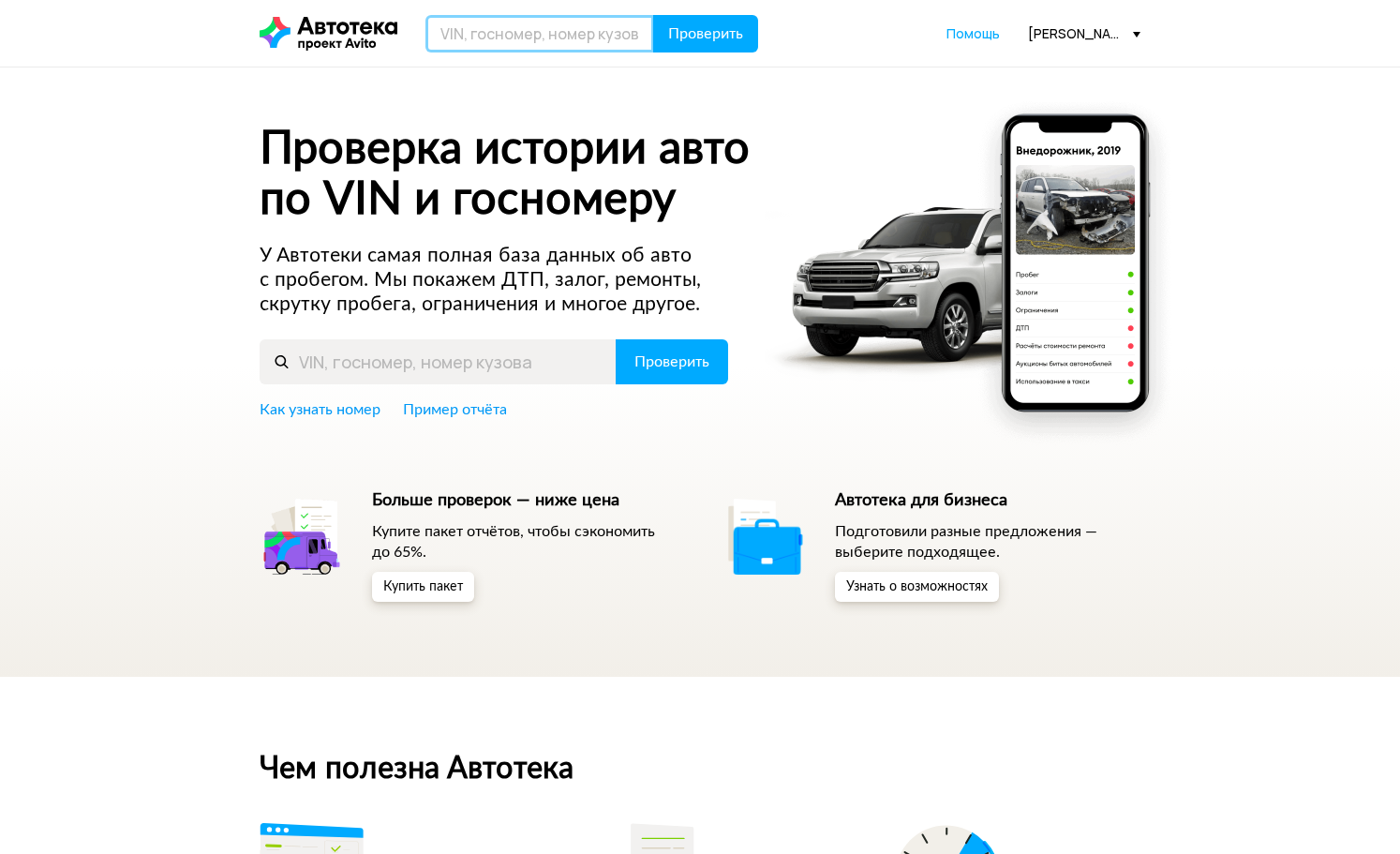 click at bounding box center [540, 34] 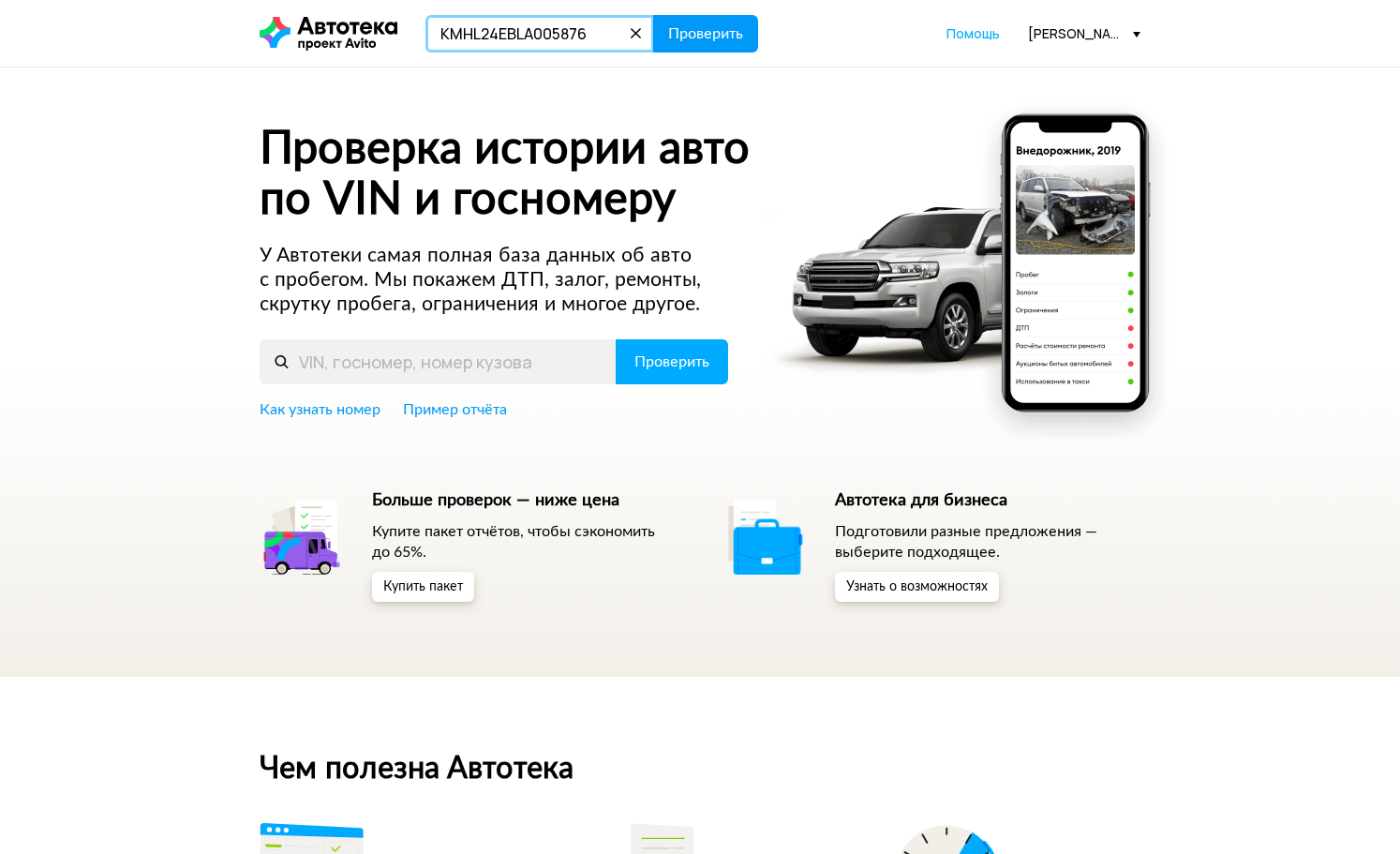 type on "KMHL24EBLA005876" 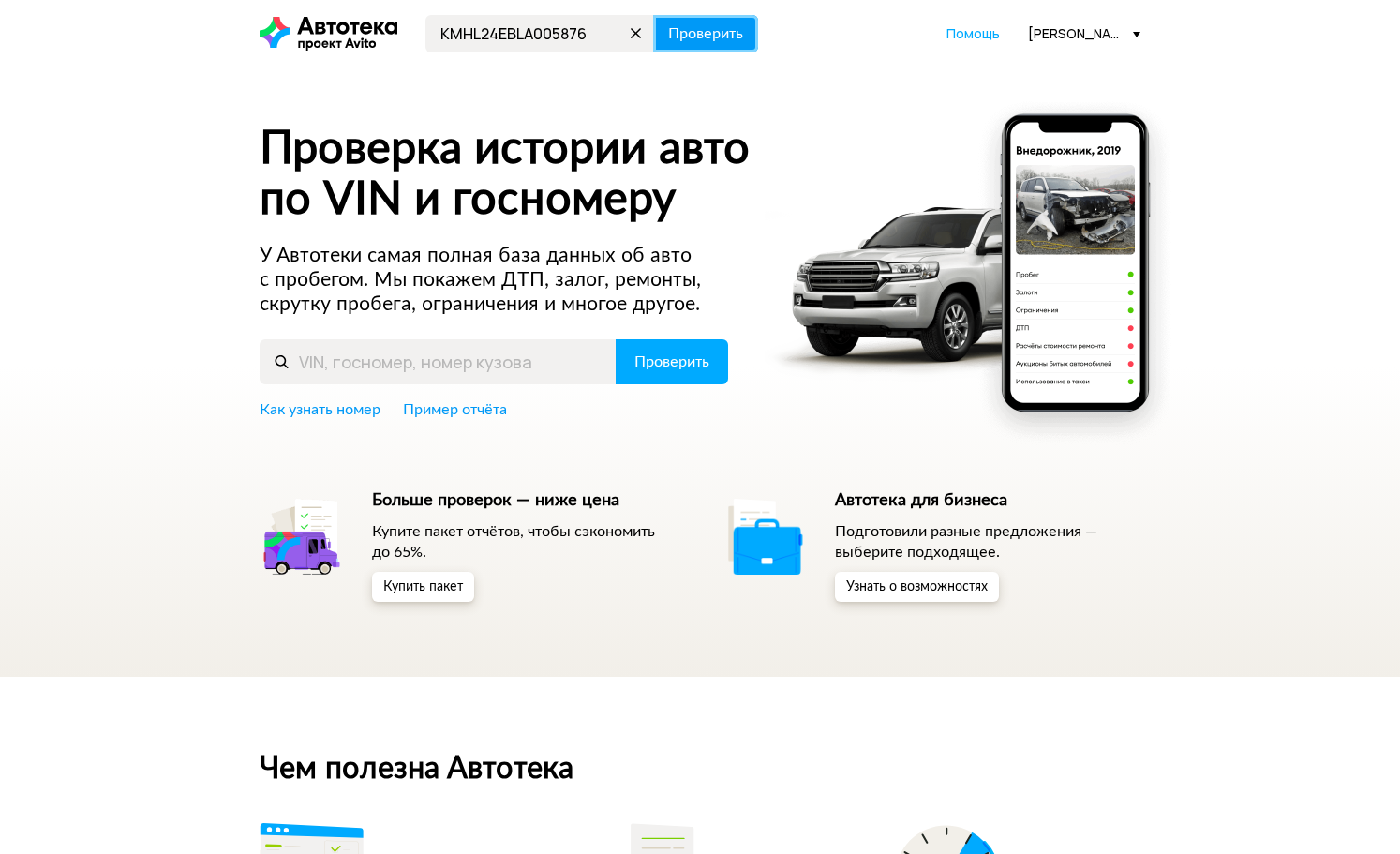 click on "Проверить" at bounding box center [706, 34] 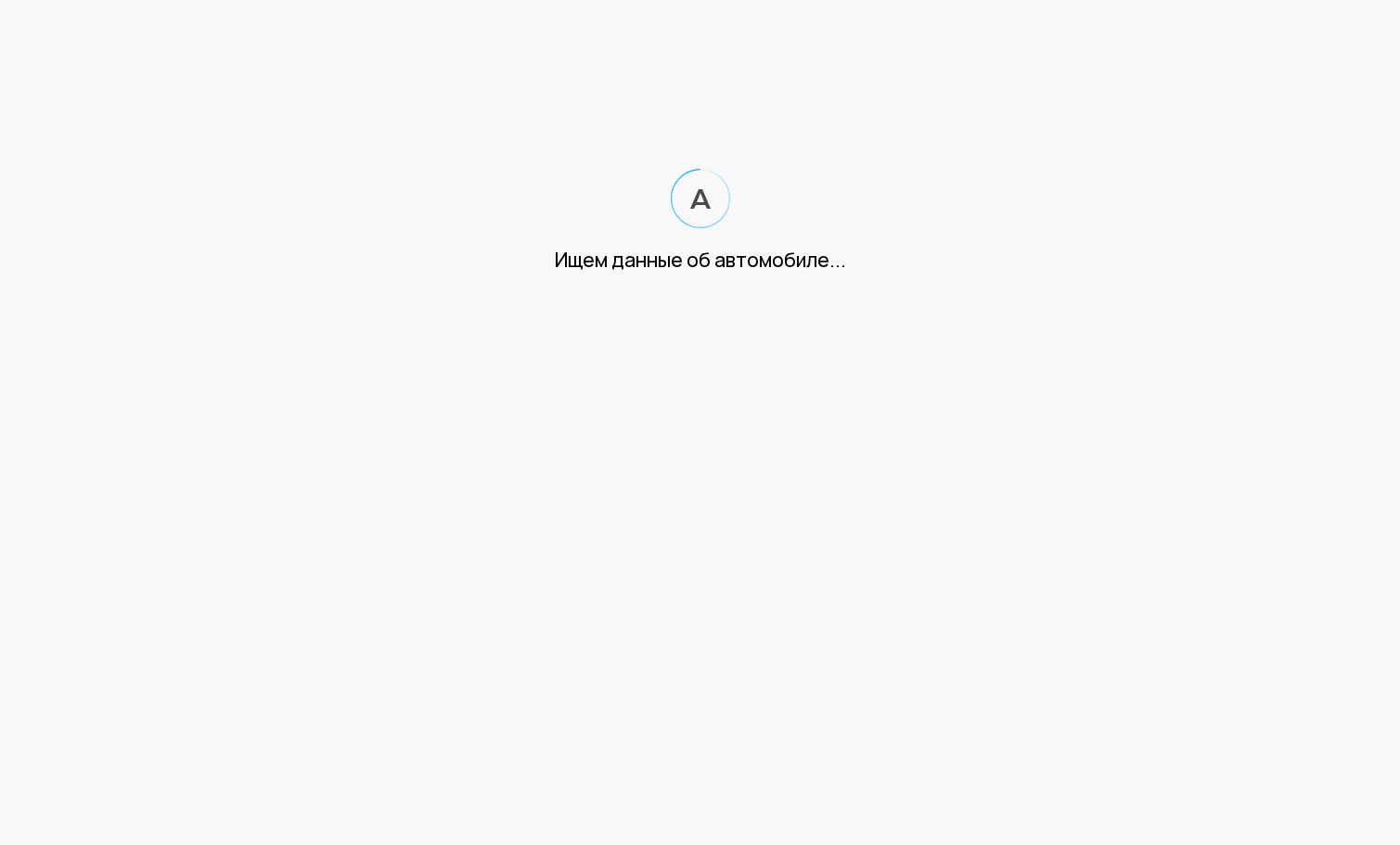 click on "Ищем данные об автомобиле..." at bounding box center (700, 155) 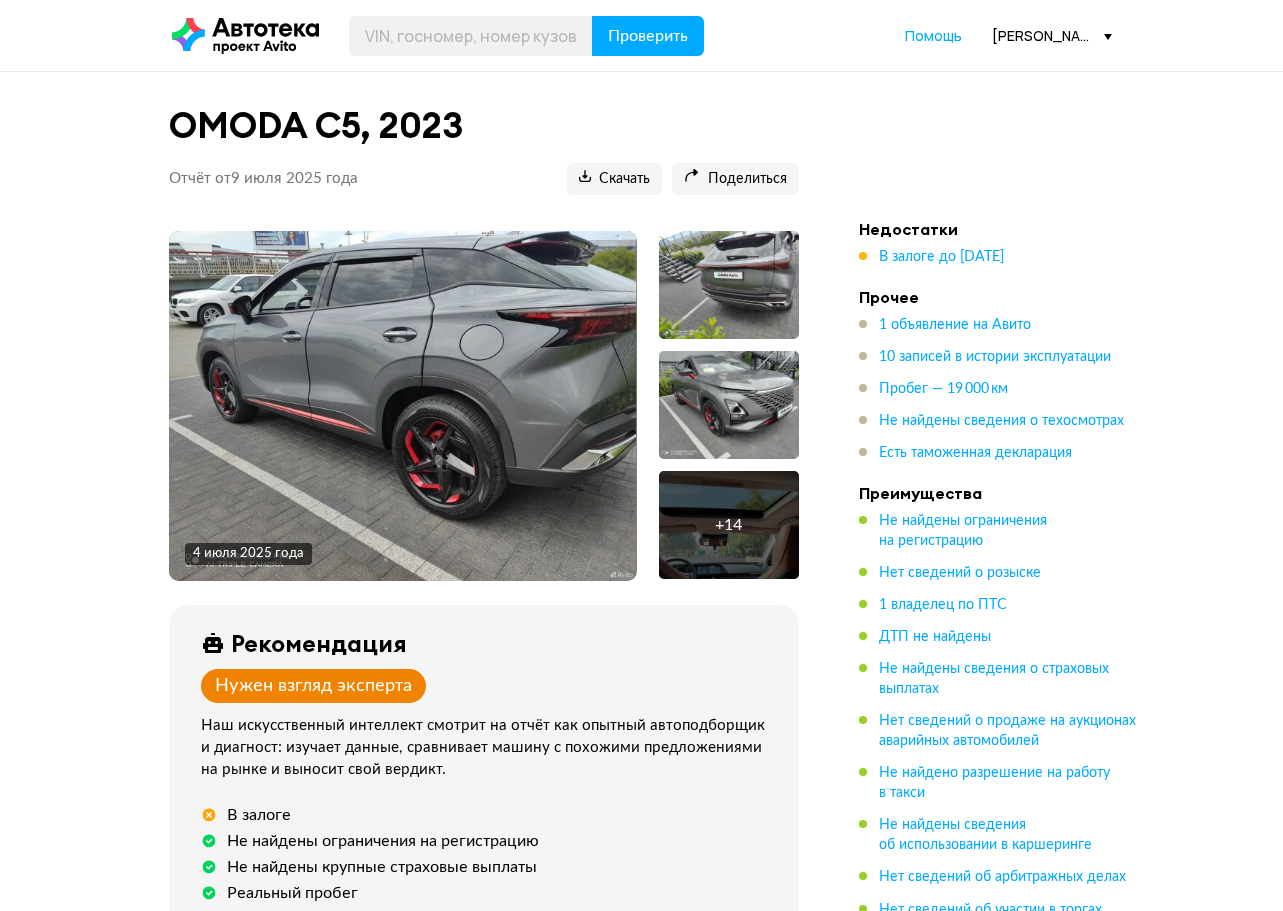 scroll, scrollTop: 0, scrollLeft: 0, axis: both 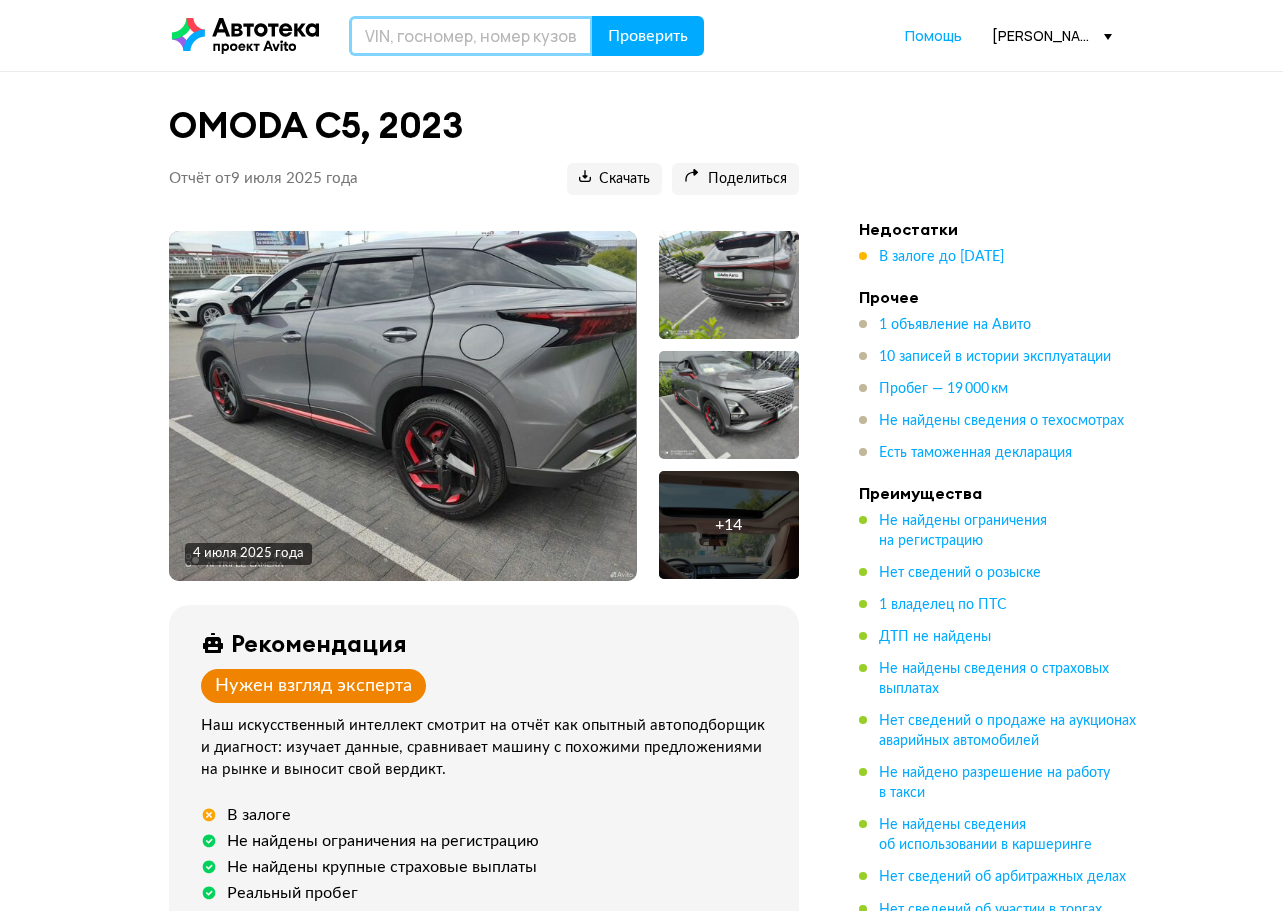 click at bounding box center (471, 36) 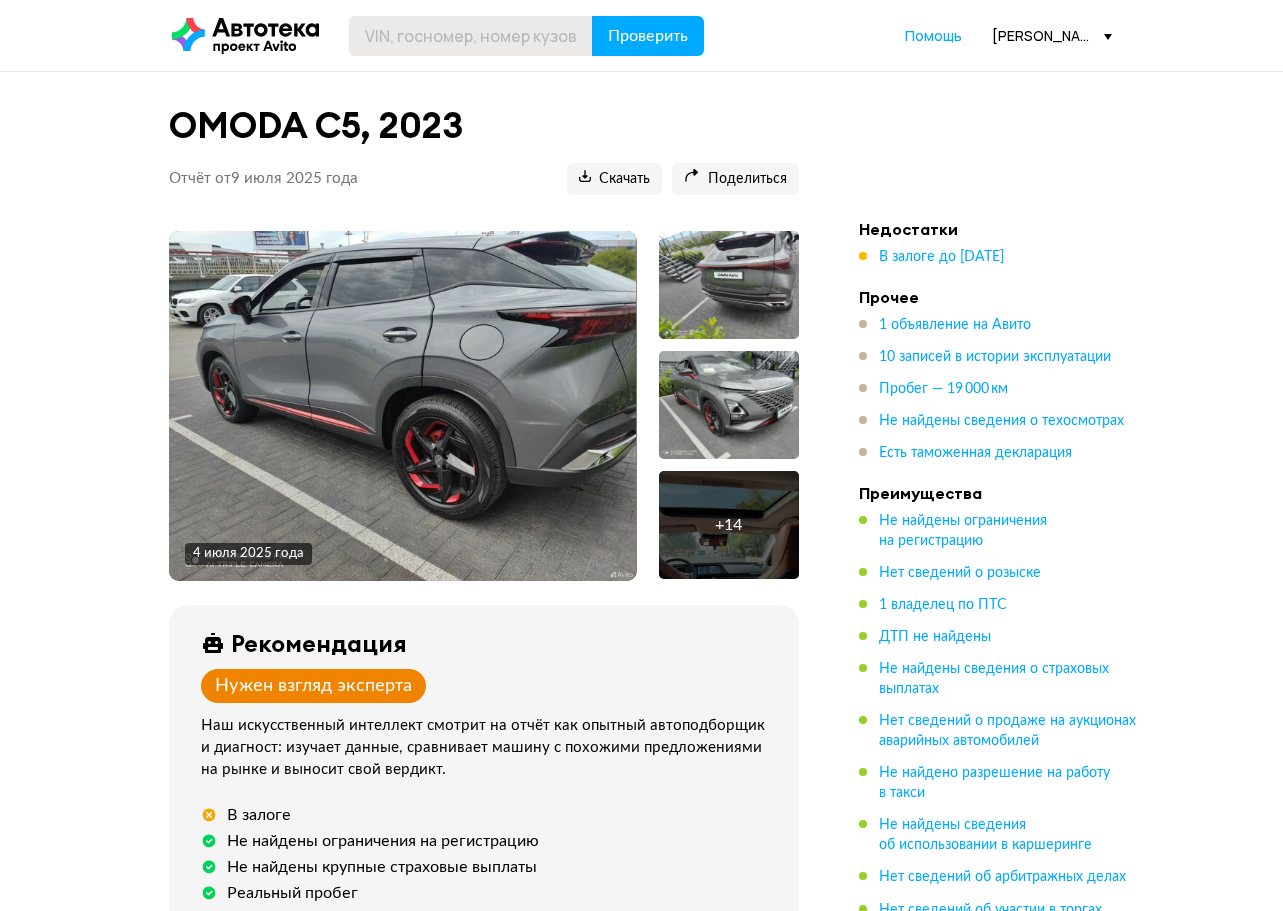 drag, startPoint x: 96, startPoint y: 177, endPoint x: 392, endPoint y: 33, distance: 329.16864 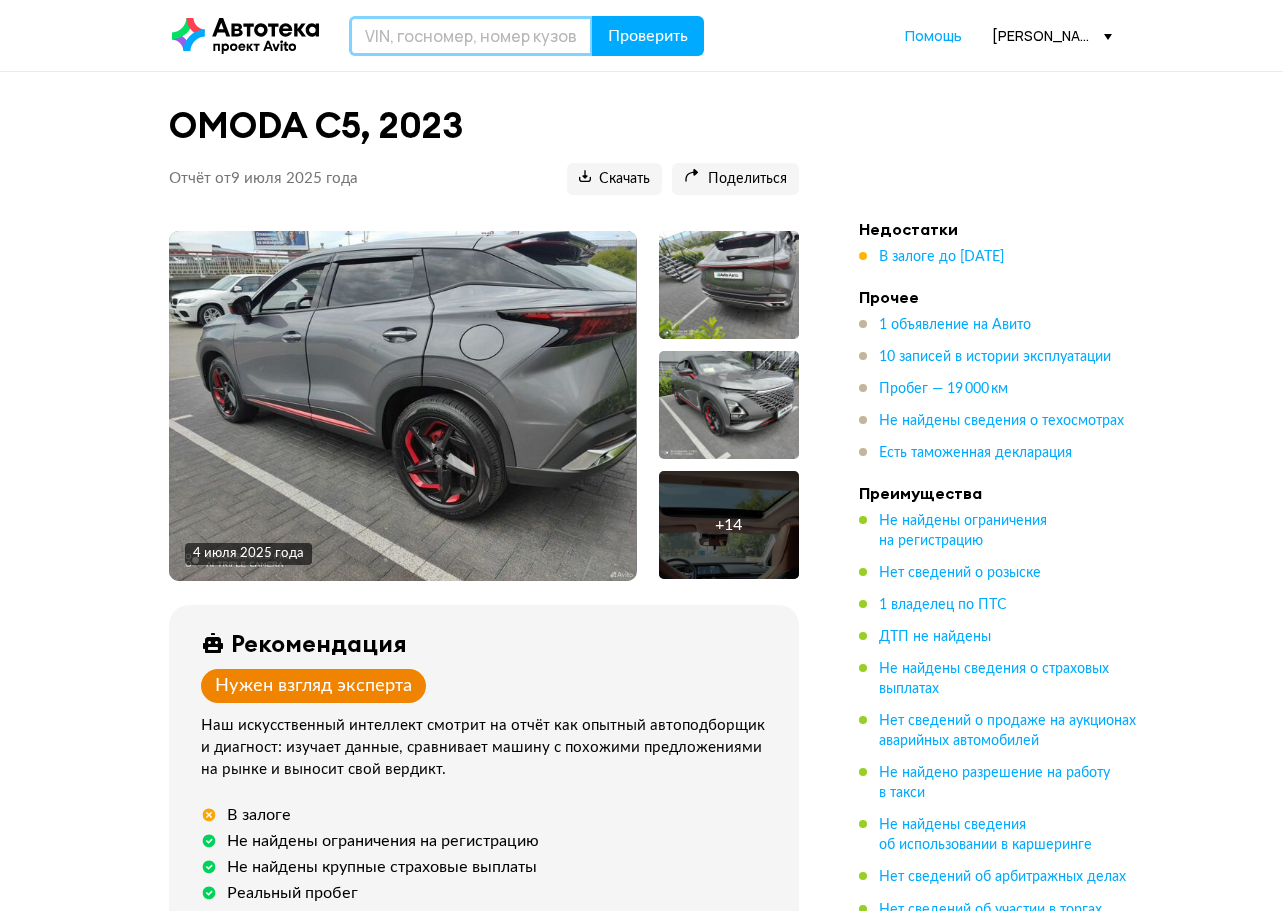 click at bounding box center [471, 36] 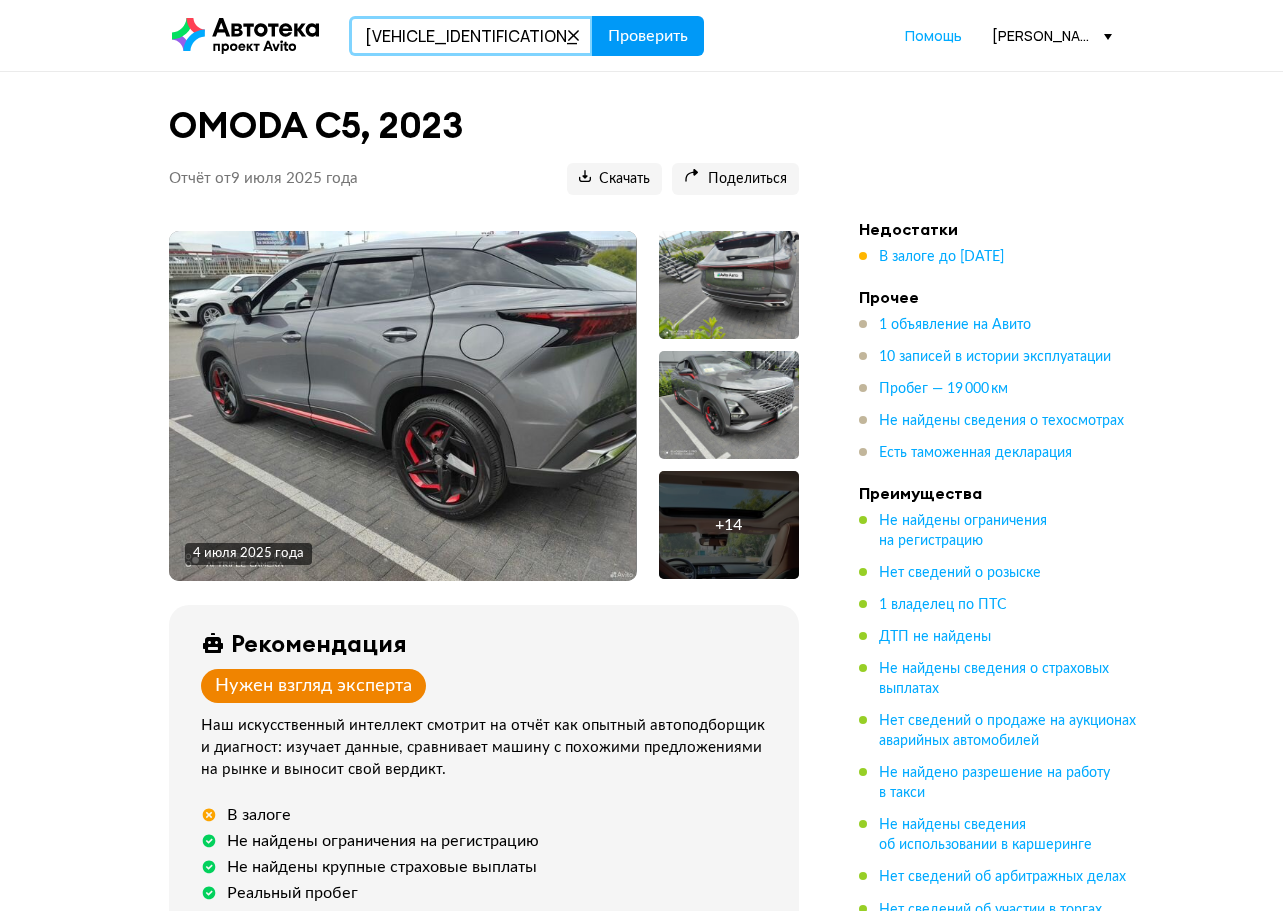 type on "[VEHICLE_IDENTIFICATION_NUMBER]" 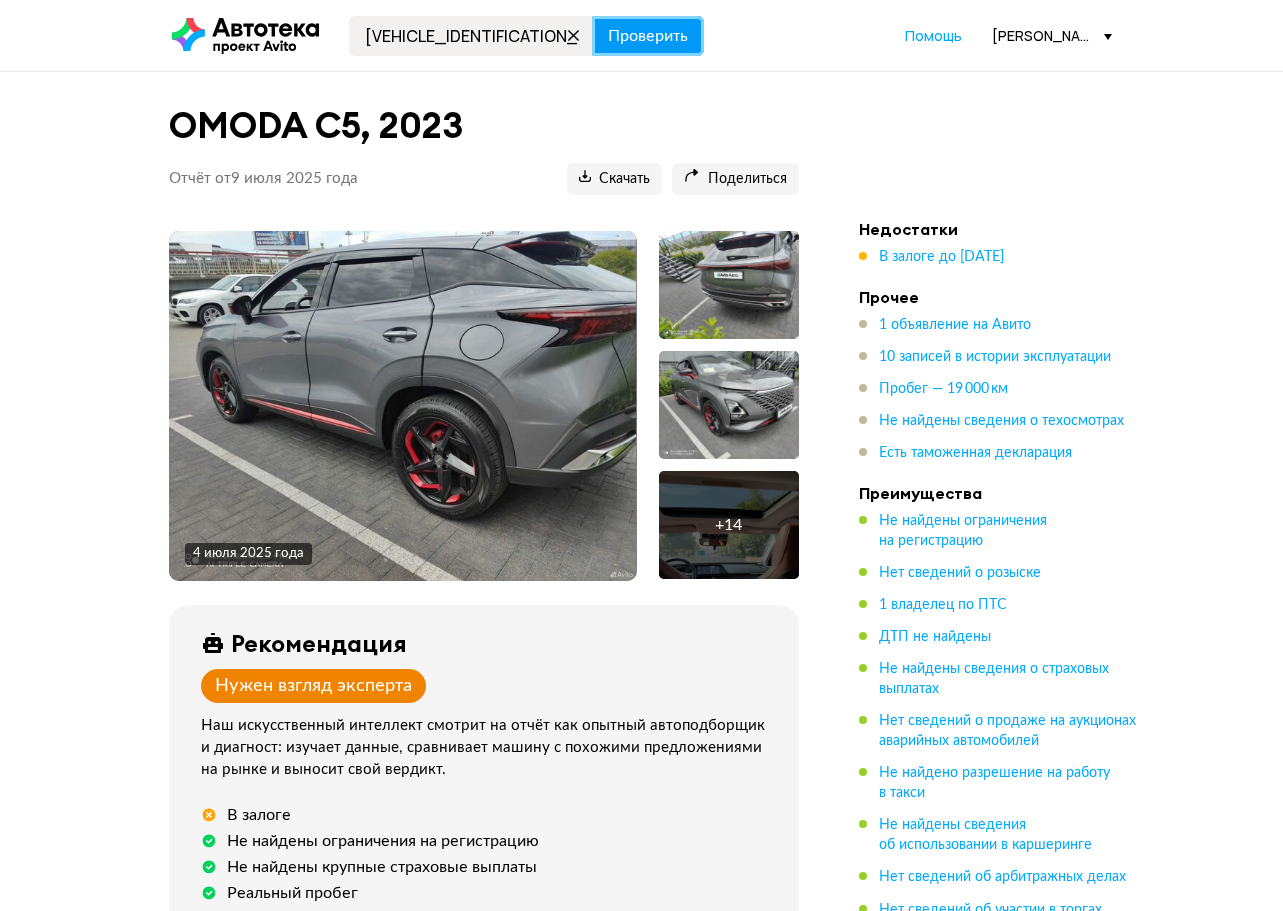 click on "Проверить" at bounding box center (648, 36) 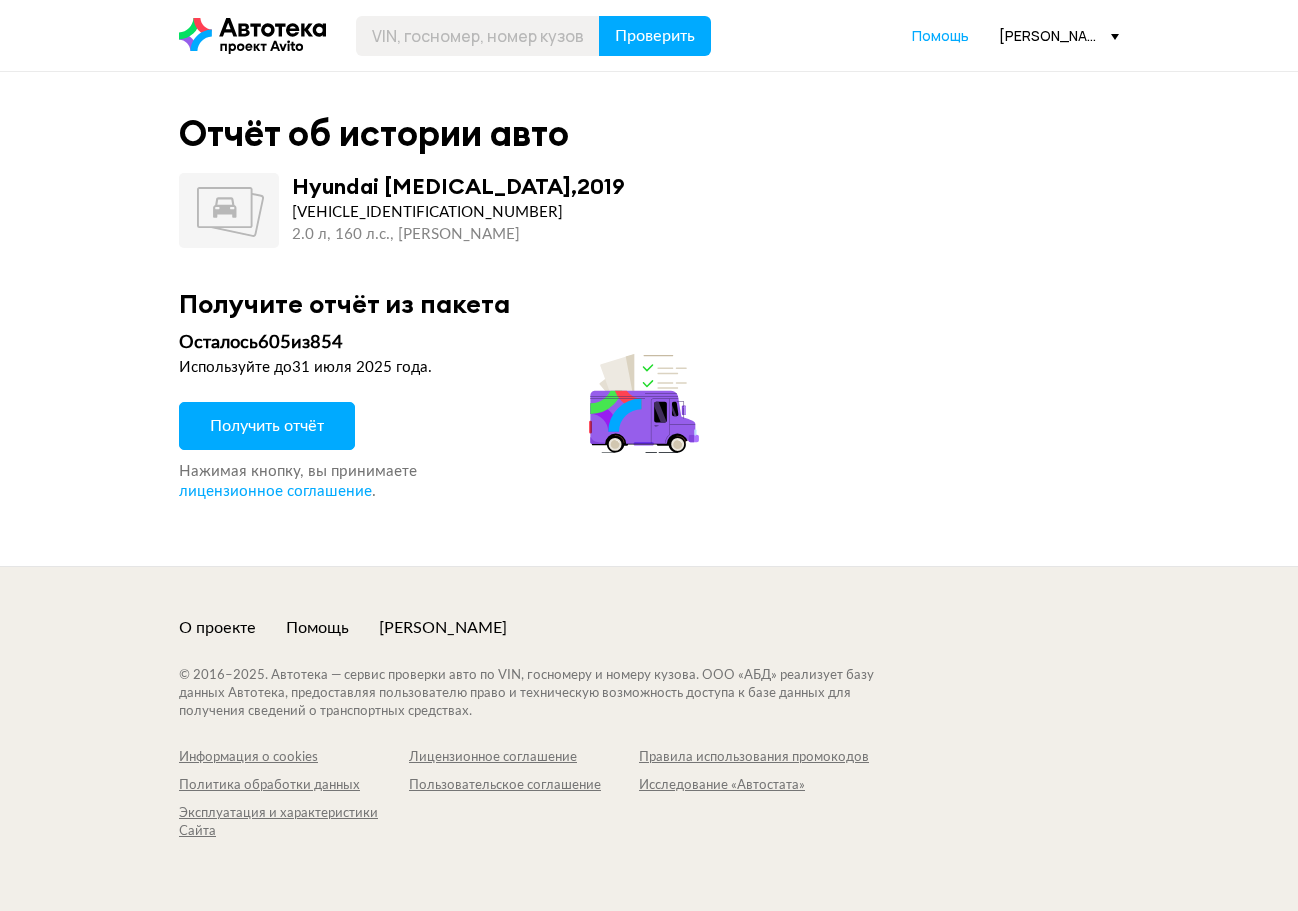 click on "Получить отчёт" at bounding box center (267, 426) 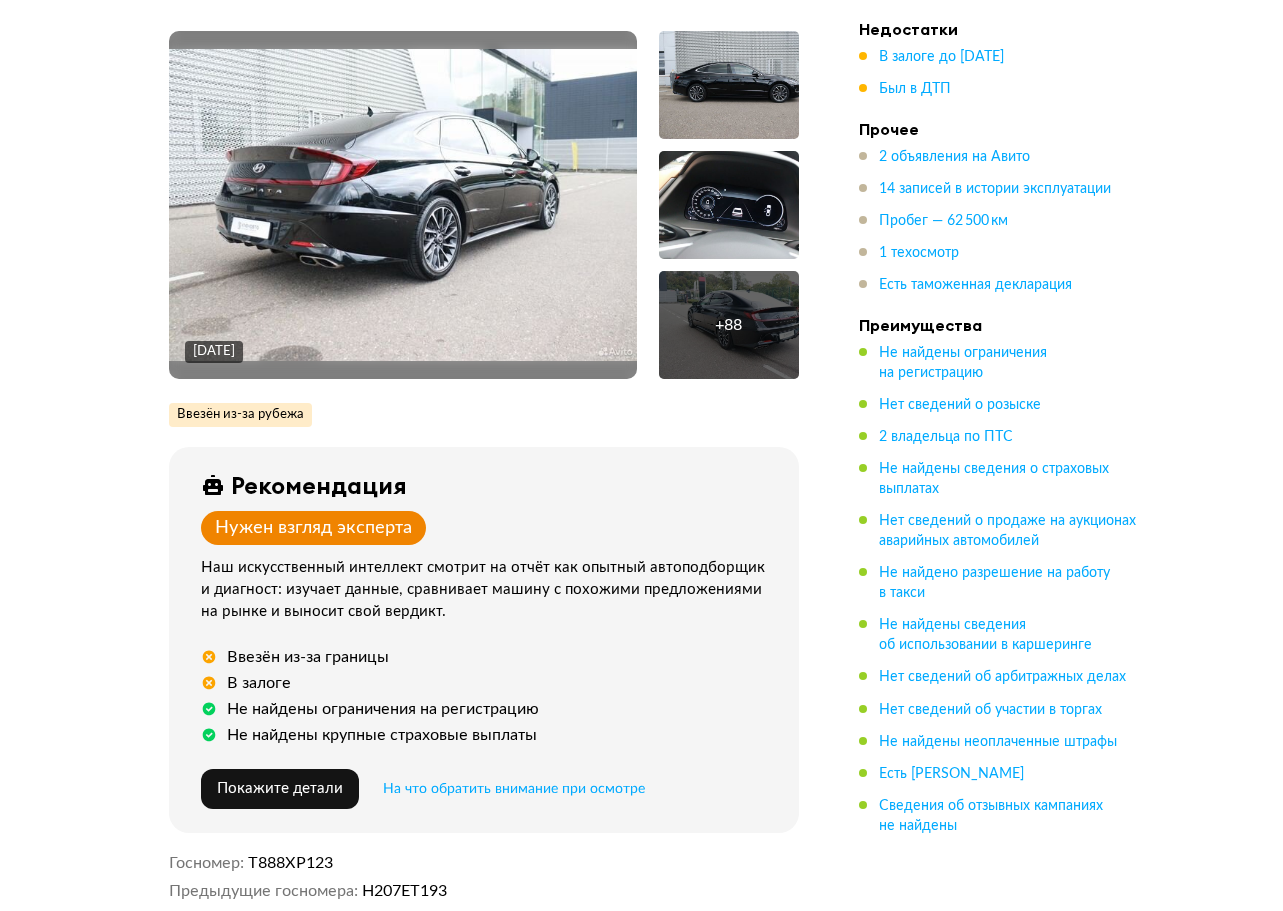 scroll, scrollTop: 500, scrollLeft: 0, axis: vertical 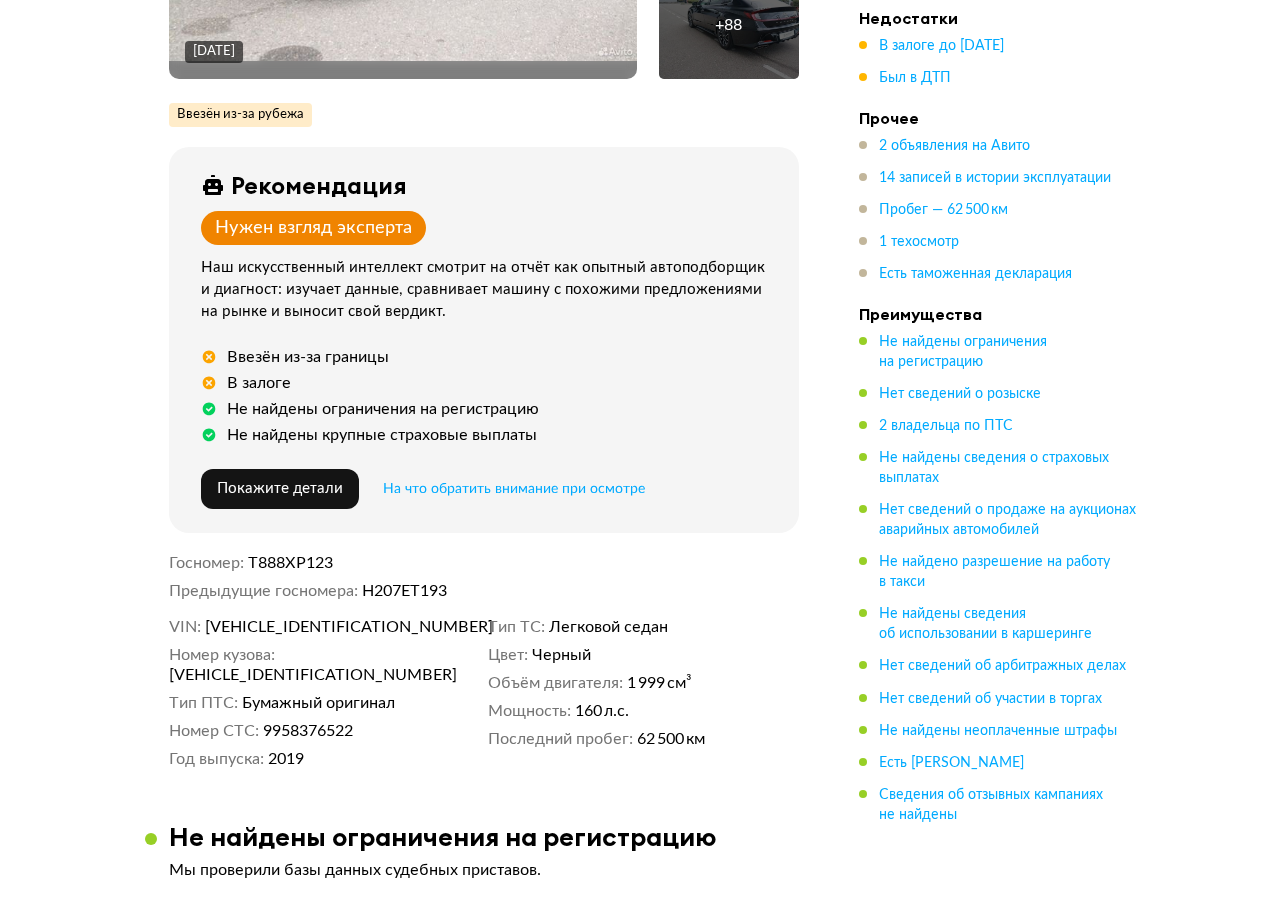 click on "[VEHICLE_IDENTIFICATION_NUMBER]" at bounding box center [284, 675] 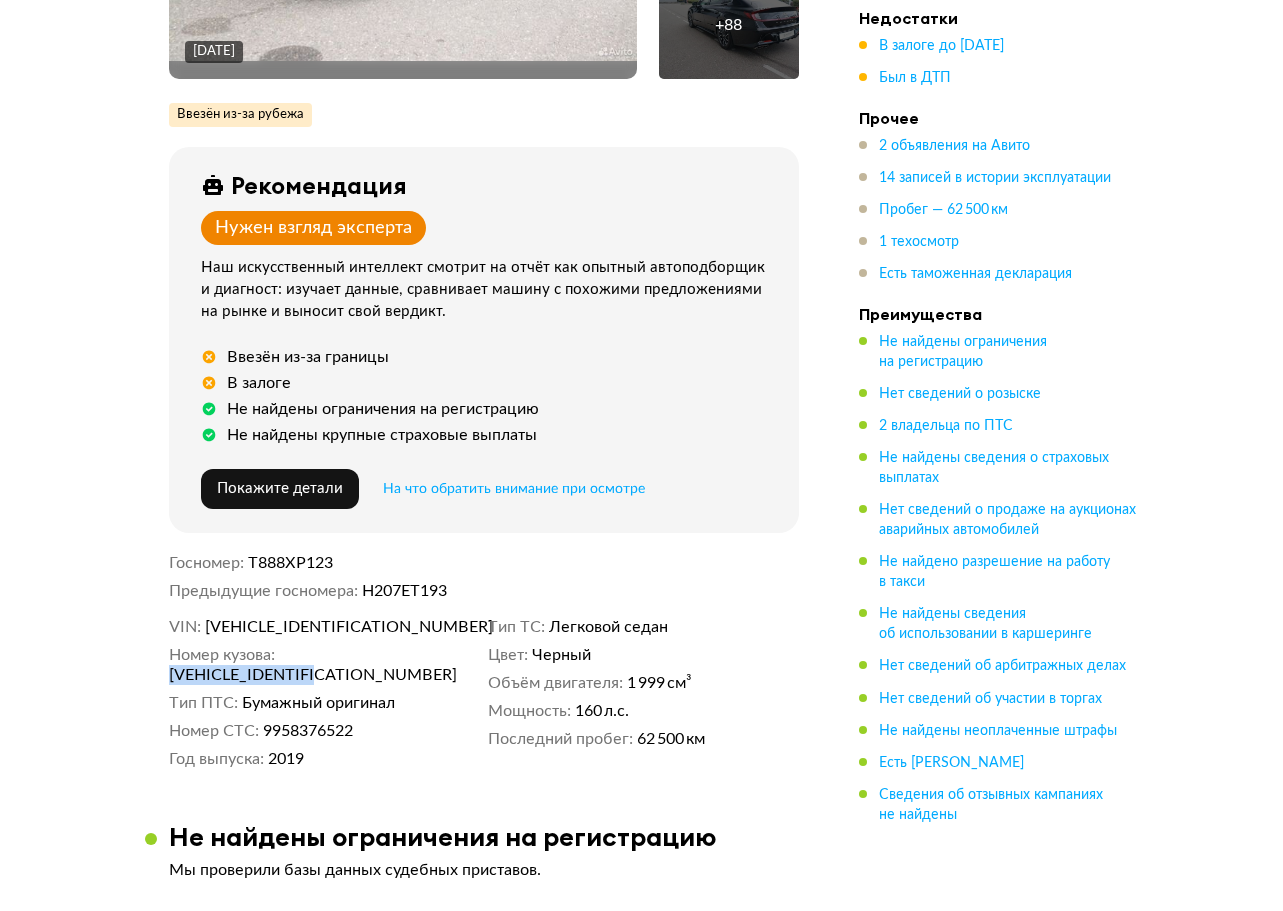 click on "[VEHICLE_IDENTIFICATION_NUMBER]" at bounding box center [284, 675] 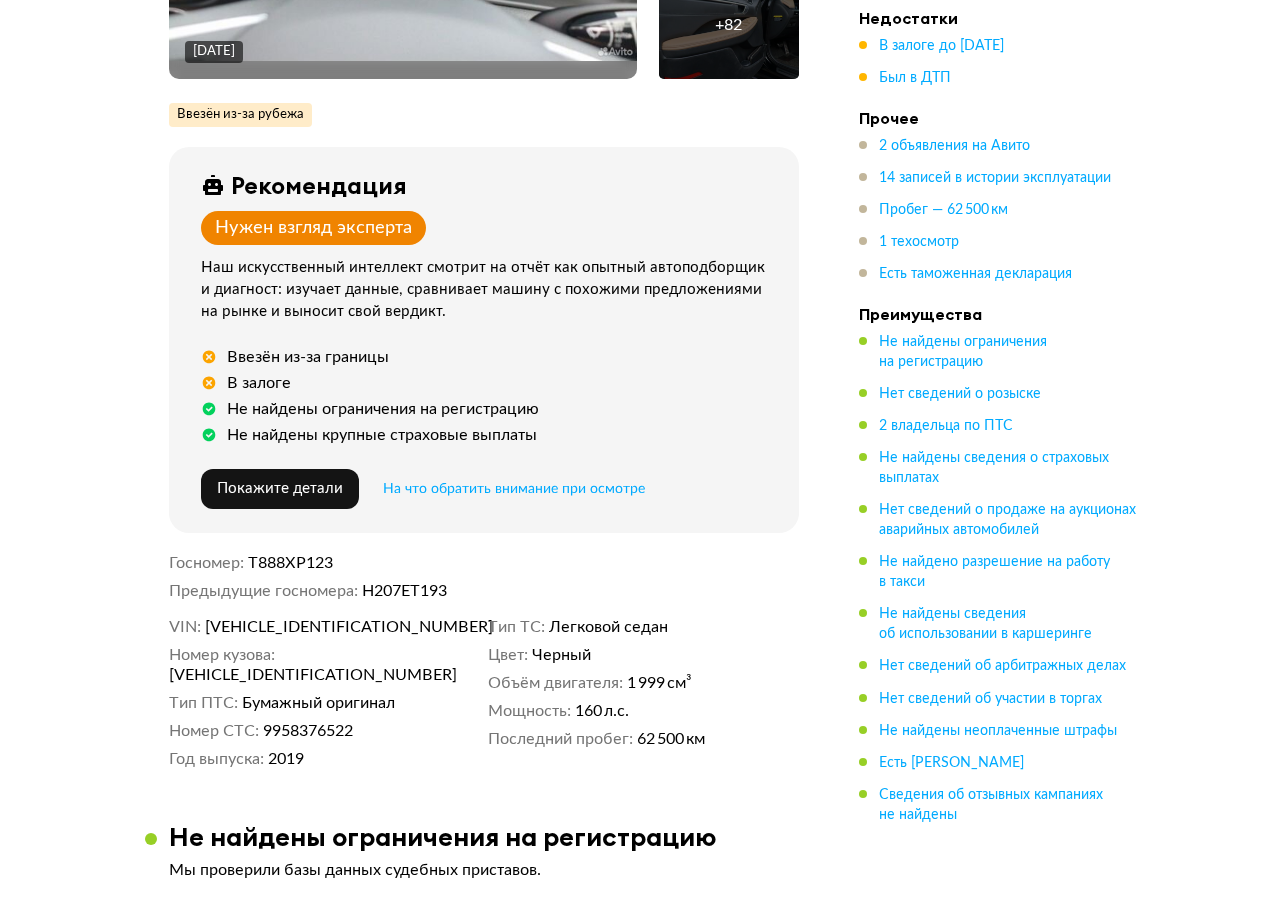 drag, startPoint x: 90, startPoint y: 363, endPoint x: 78, endPoint y: 358, distance: 13 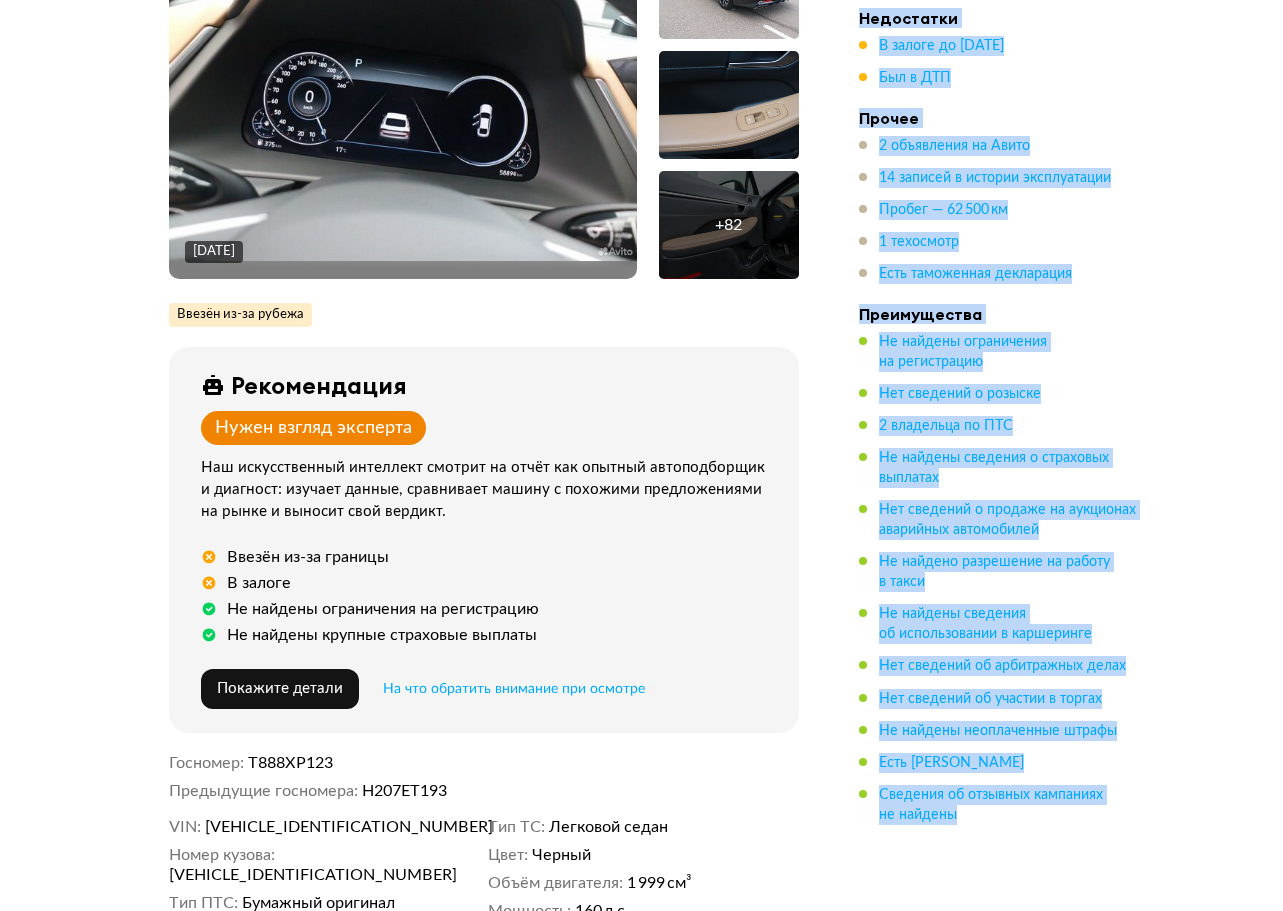 copy on "Loremipsum D sitame co 53 adipis 4176 elit Sed d EIU Tempor 0 incididunt ut Labor 46 etdolor m aliquae adminimvenia Quisno —  58 188 ex 4 ullamcola Nisi aliquipexe commodocon Duisauteirur In reprehe voluptateve es cillumfugia Nul pariatur e sintocc 4 cupidatat no PRO Su culpaqu officiad m animidest laborump Und omnisist n errorvo ac doloremqu laudantiu totamremape Ea ipsaqua abilloinve ve quasia b vitae Di explica nemoenim ip quiavoluptasa a oditfugitc Mag dolorese ra sequinesciu neque Por quisquam do adipisc n eiusmo Te incidun magnamquaera etiamm Solu nobis ELIGE Optiocum ni impeditq placeatfa po assumen..." 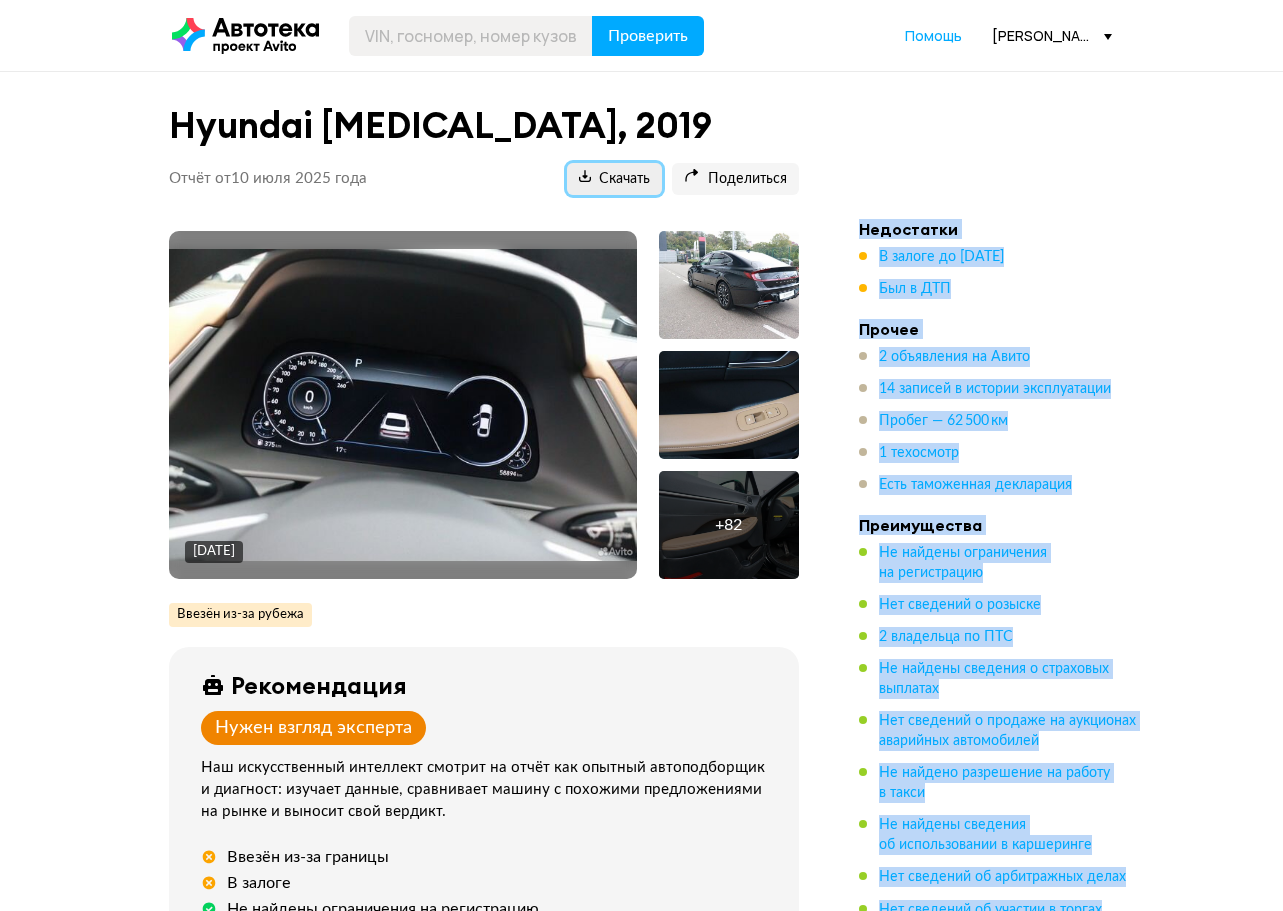 click on "Скачать" at bounding box center [614, 179] 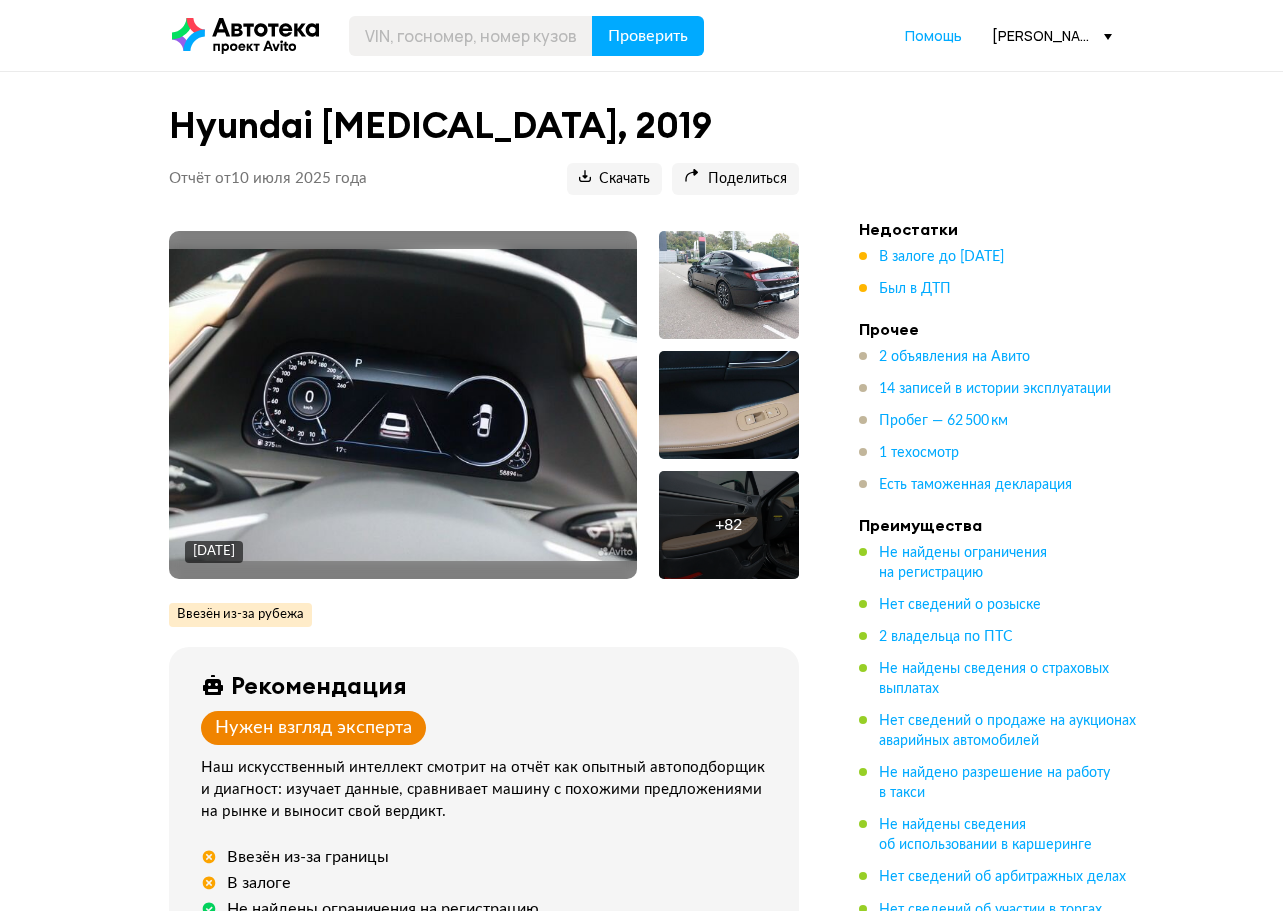 drag, startPoint x: 80, startPoint y: 183, endPoint x: 155, endPoint y: 267, distance: 112.60995 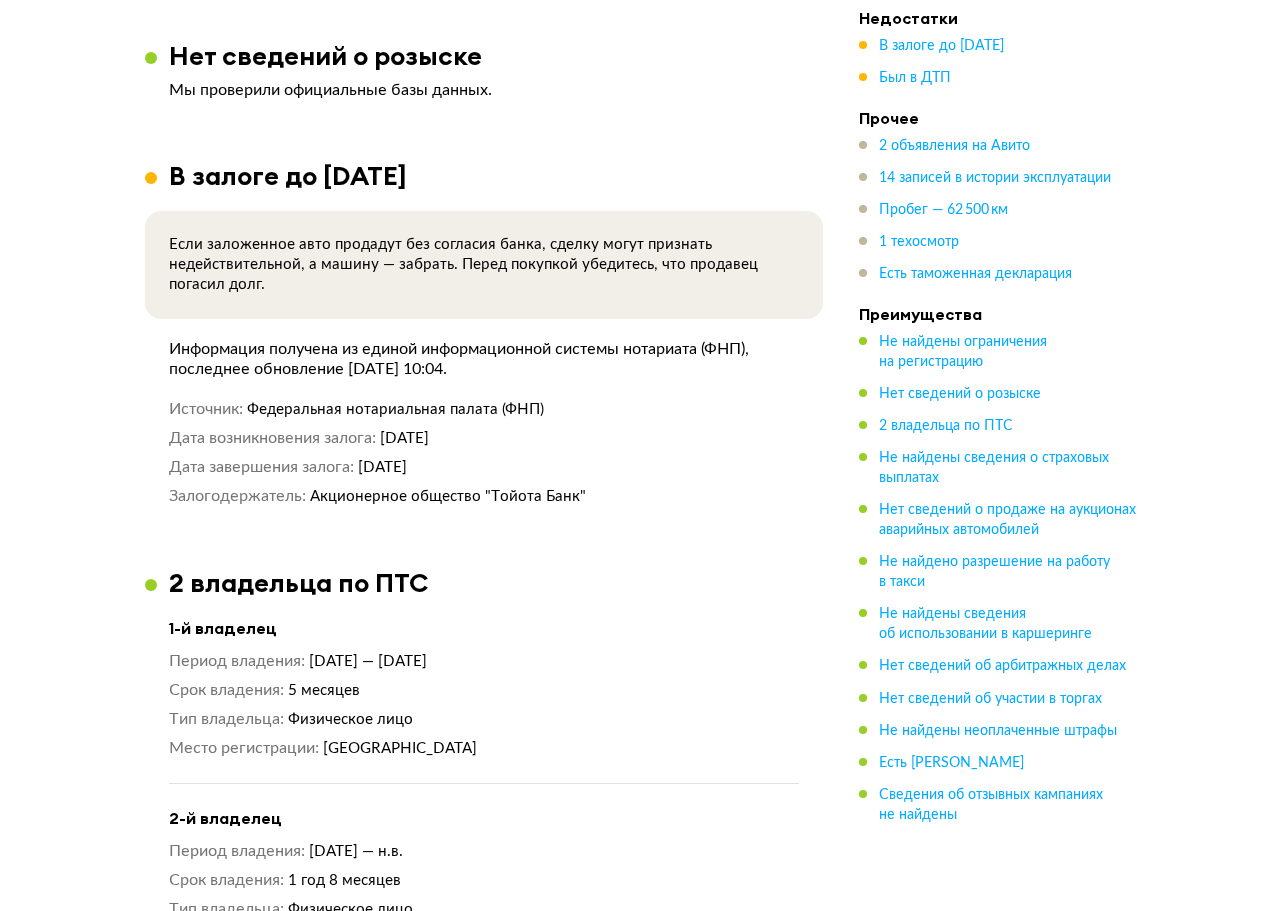scroll, scrollTop: 1600, scrollLeft: 0, axis: vertical 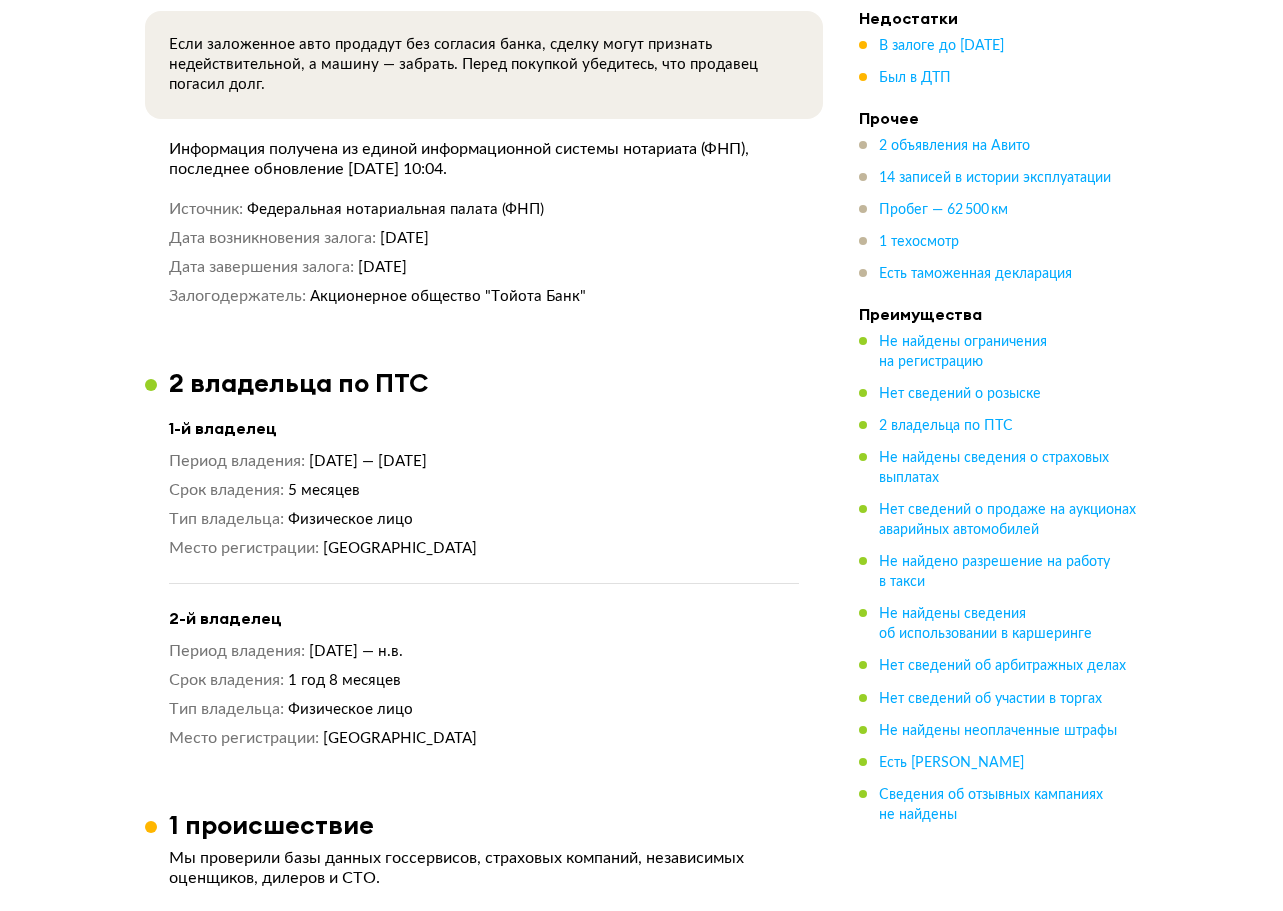 click on "Hyundai [MEDICAL_DATA], 2019 Отчёт от  [DATE] Ccылка на отчёт скопирована Скачать Поделиться Ccылка на отчёт скопирована [DATE] + 82 Ввезён из-за рубежа Вероятно автомобиль ввезен в [GEOGRAPHIC_DATA] не новым. Зарубежная история не отображается в отчёте, уточните у продавца или попробуйте найти в открытом доступе. Будьте внимательны при осмотре. Рекомендация Нужен взгляд эксперта Наш искусственный интеллект смотрит на отчёт как опытный автоподборщик и диагност: изучает данные, сравнивает машину с похожими предложениями на рынке и выносит свой вердикт. В залоге . . VIN + +" at bounding box center [641, 3168] 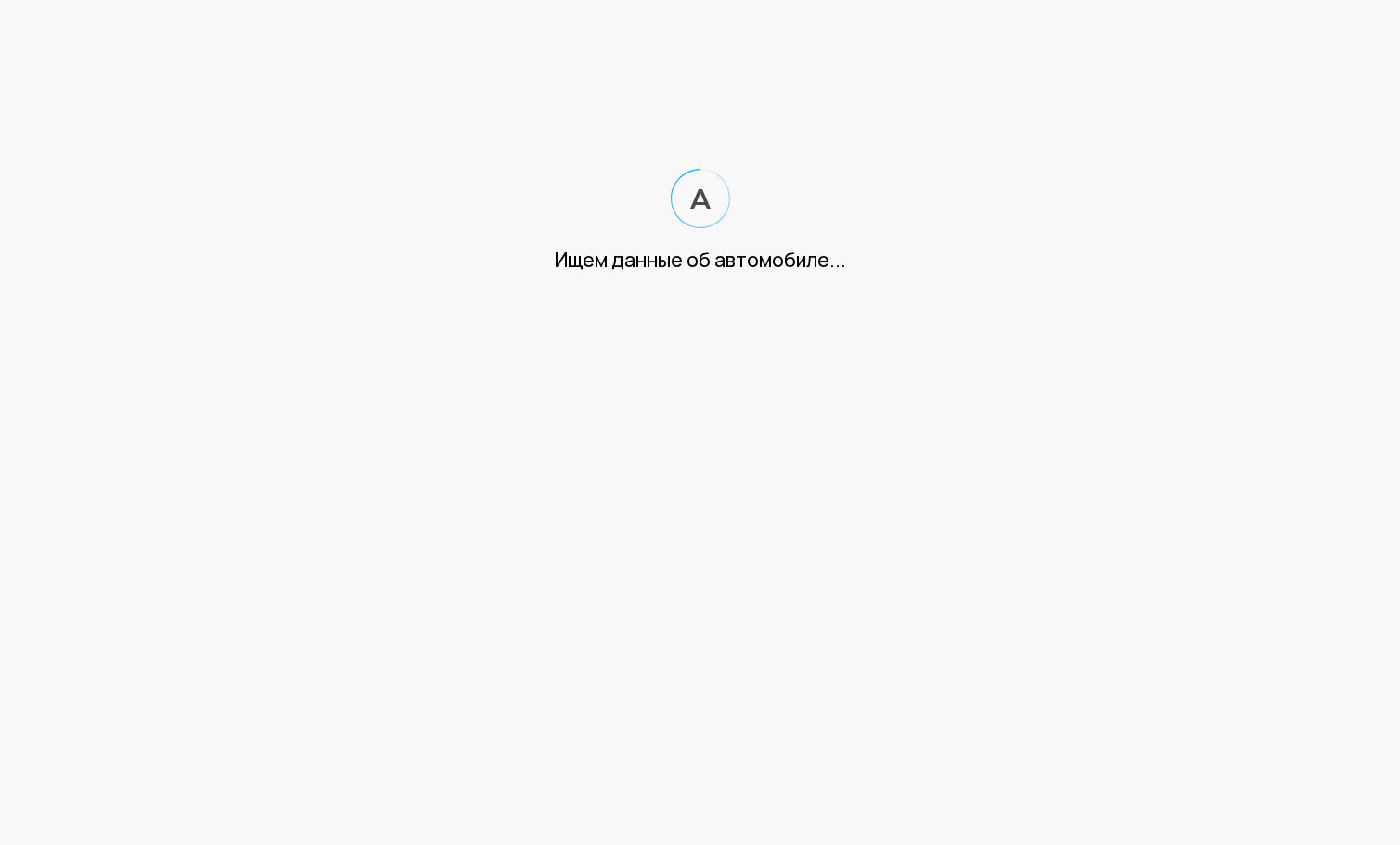 scroll, scrollTop: 0, scrollLeft: 0, axis: both 